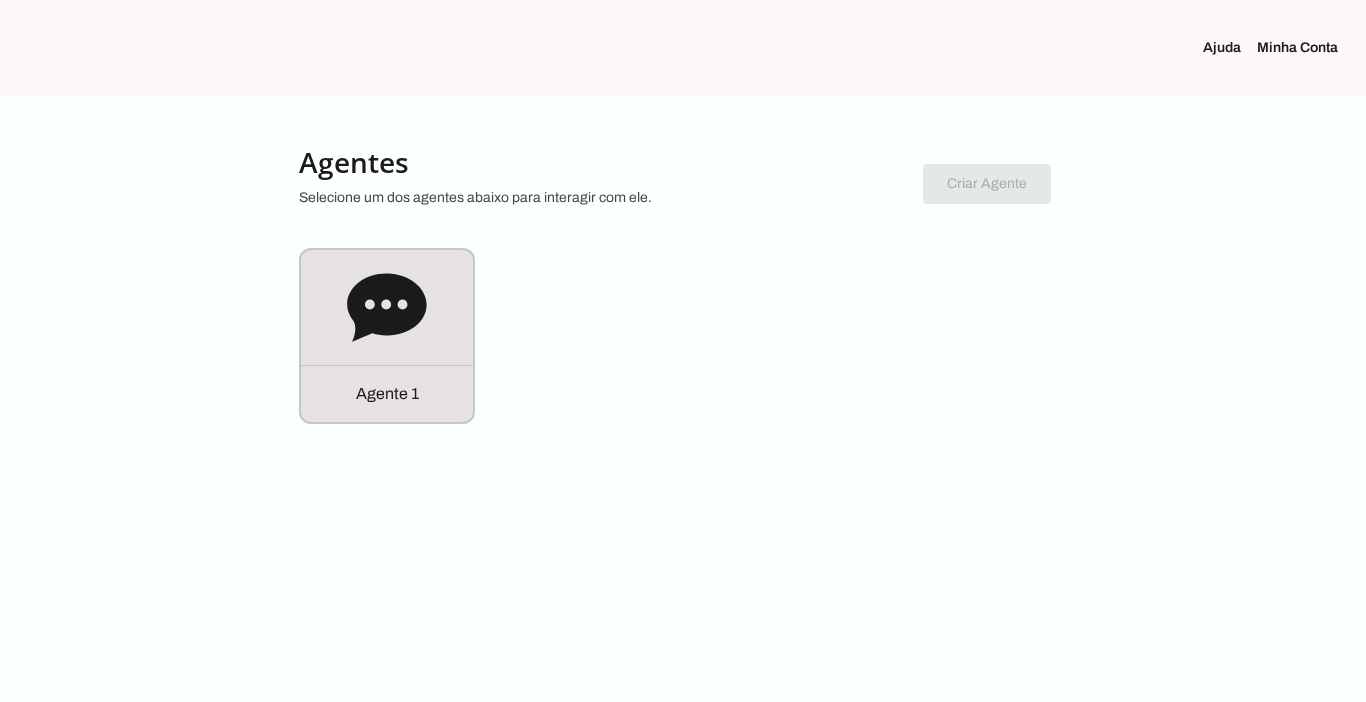 scroll, scrollTop: 0, scrollLeft: 0, axis: both 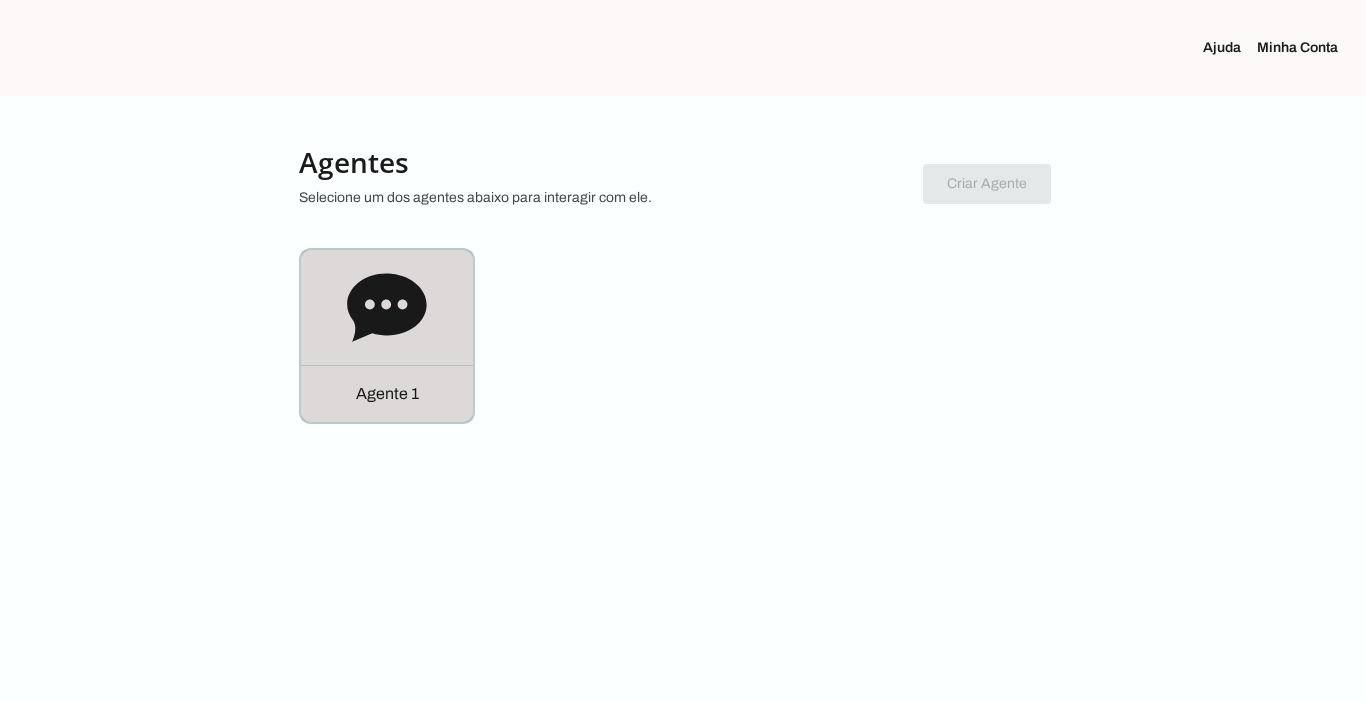 click 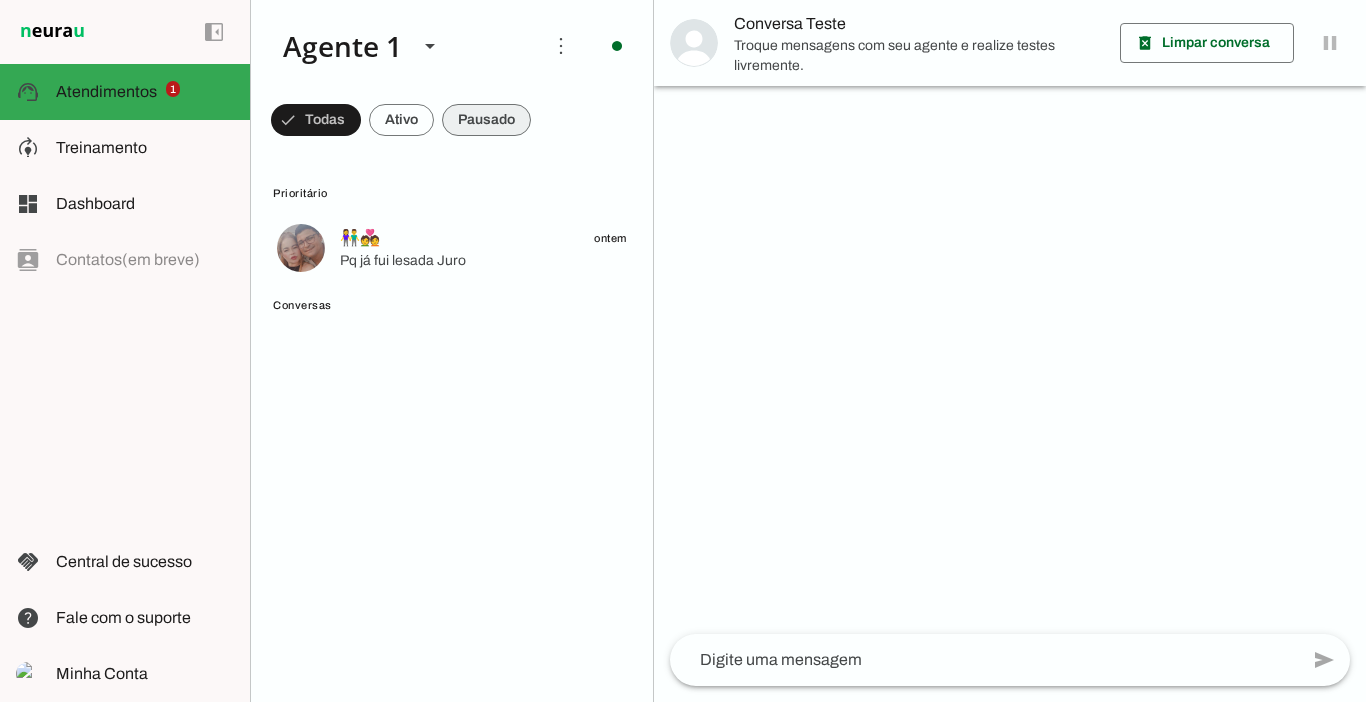 click at bounding box center [316, 120] 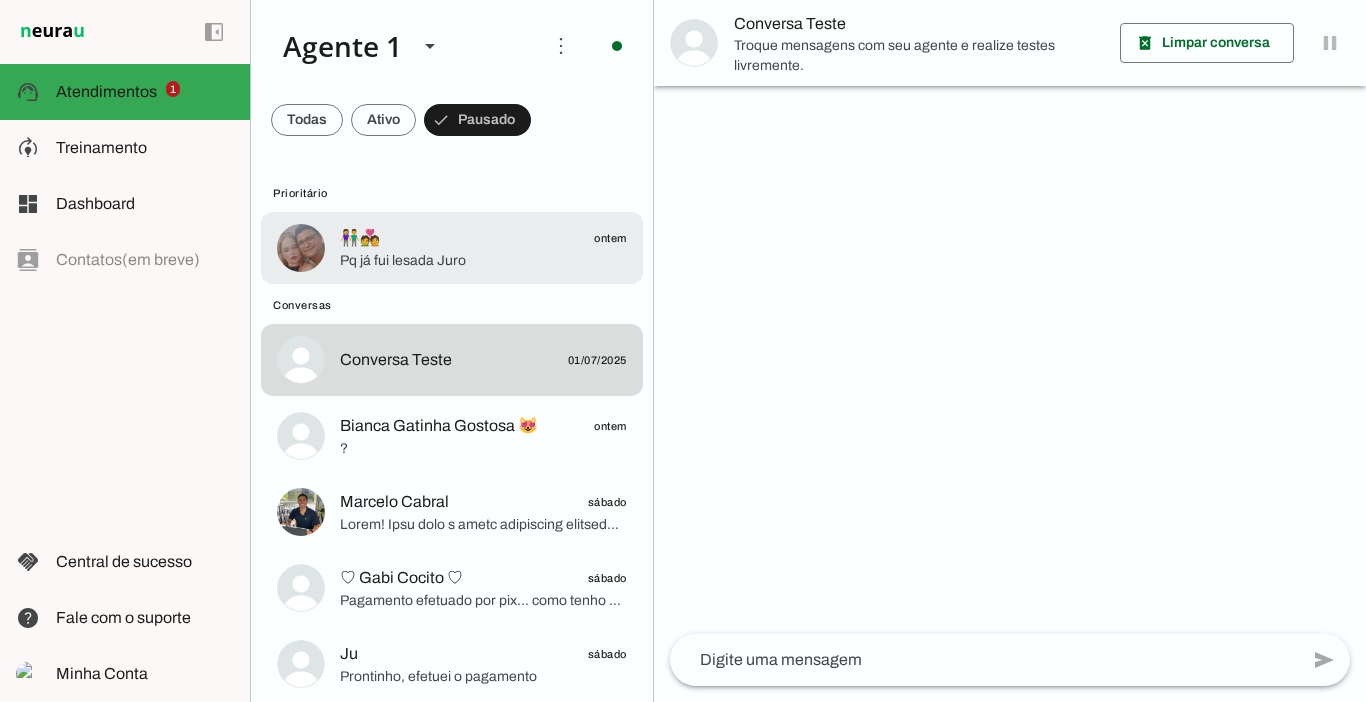 click on "Pq já fui lesada
Juro" 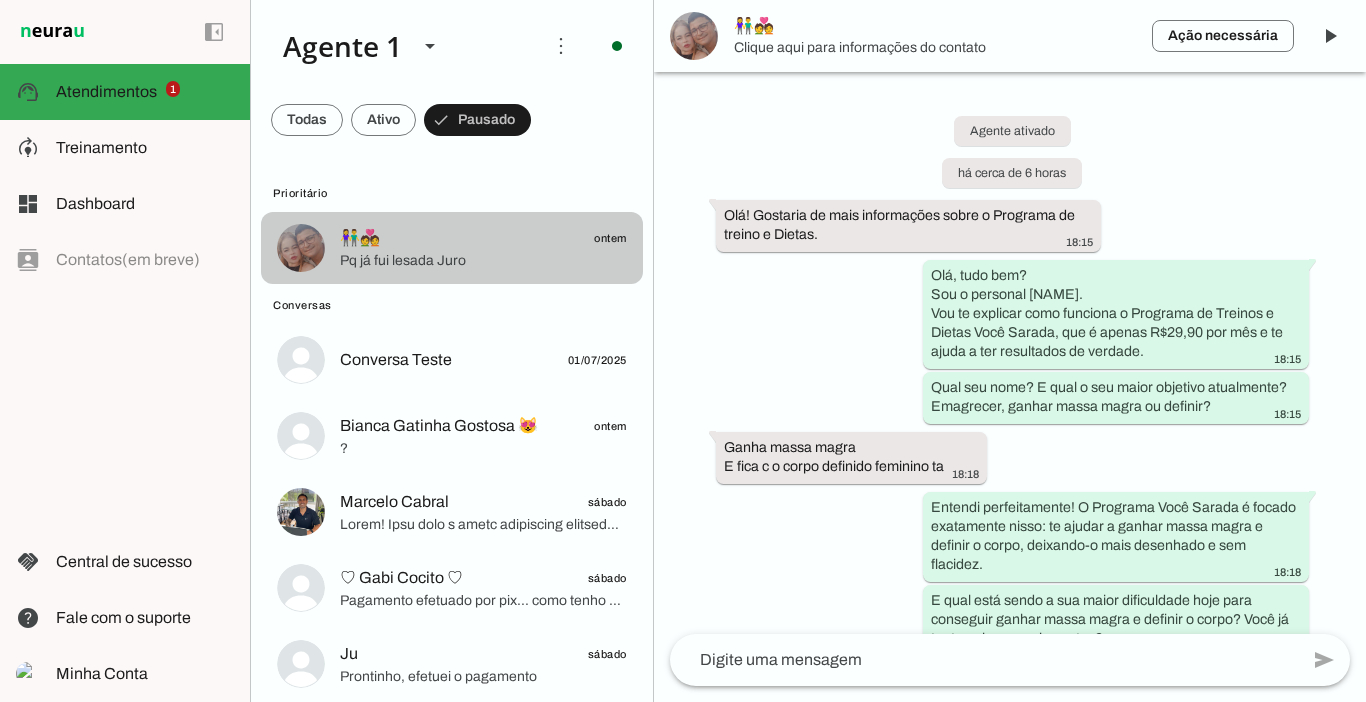 scroll, scrollTop: 2522, scrollLeft: 0, axis: vertical 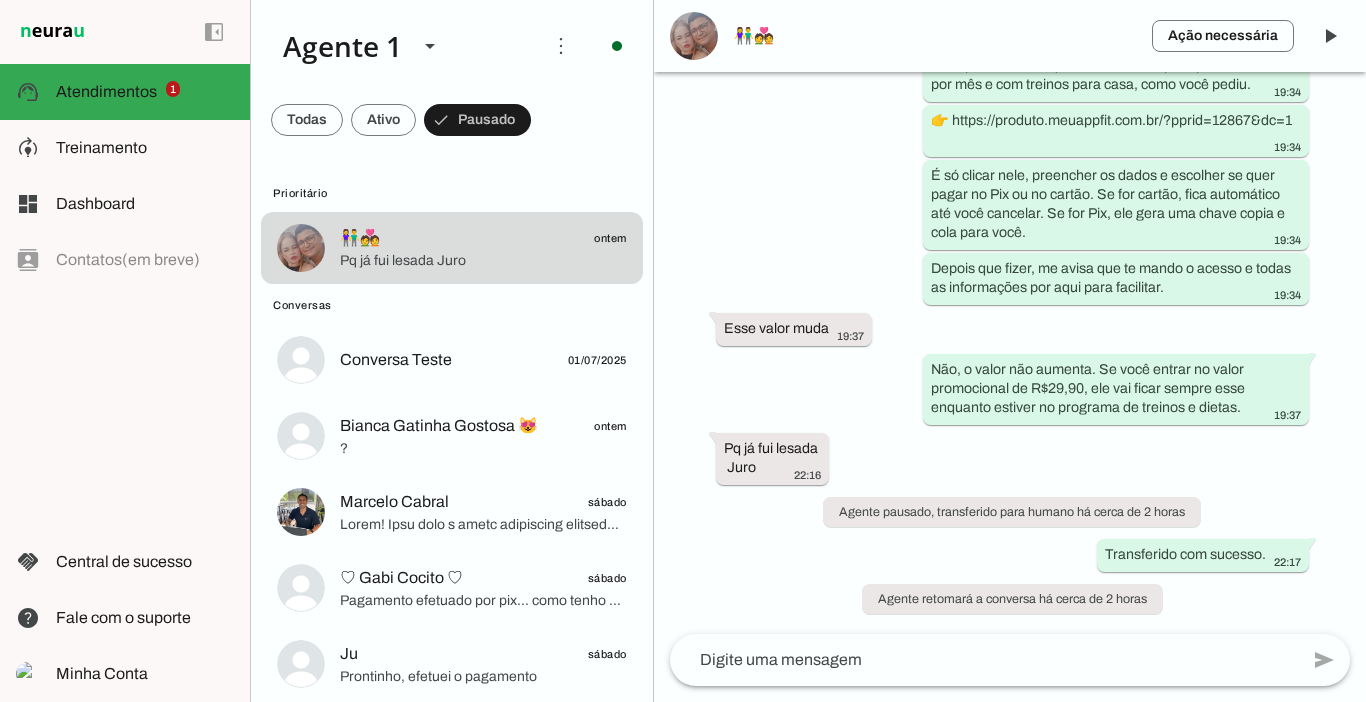 click on "👫💑" at bounding box center (935, 36) 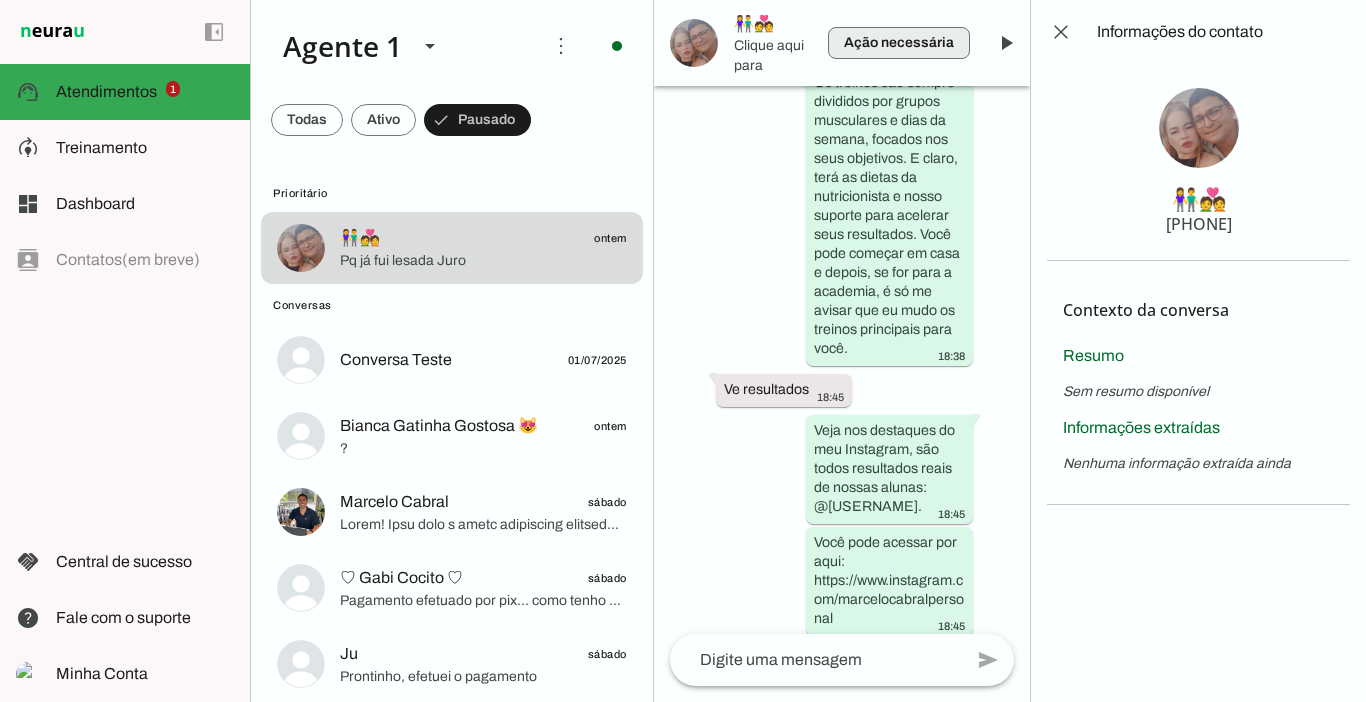 scroll, scrollTop: 5396, scrollLeft: 0, axis: vertical 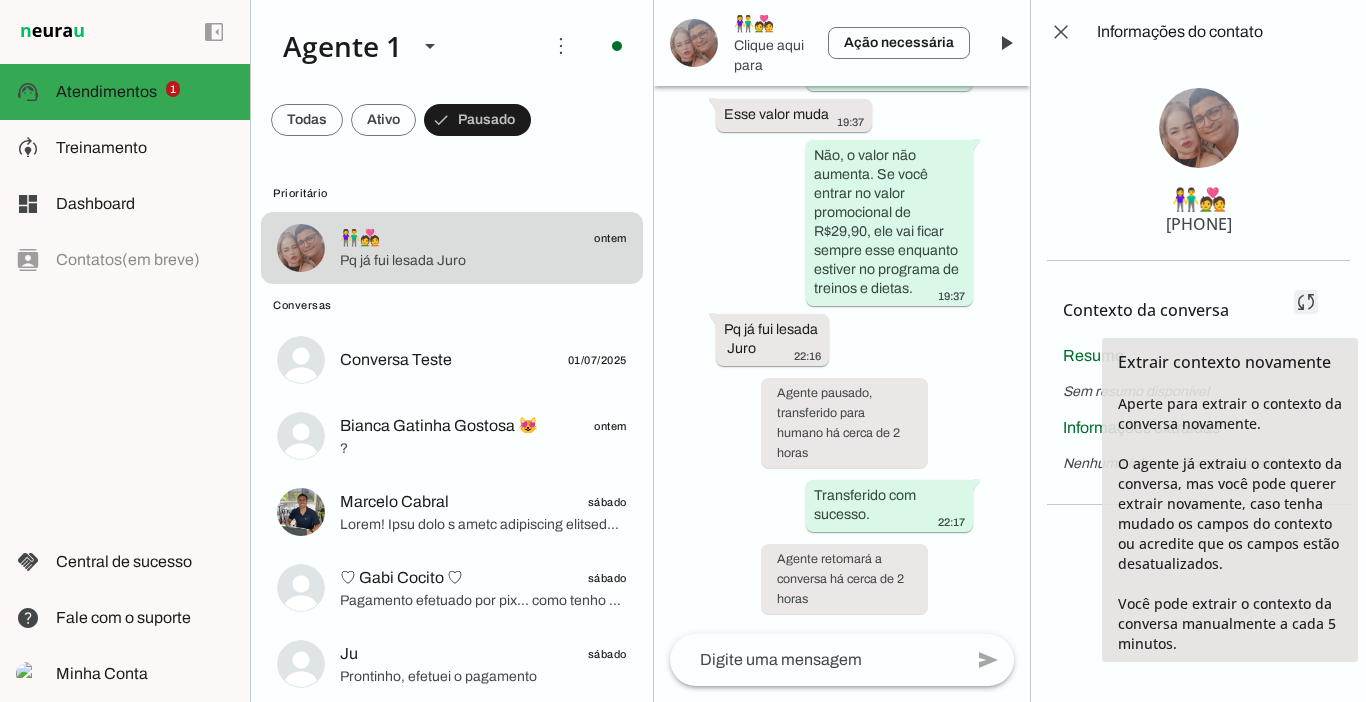 click at bounding box center (1306, 302) 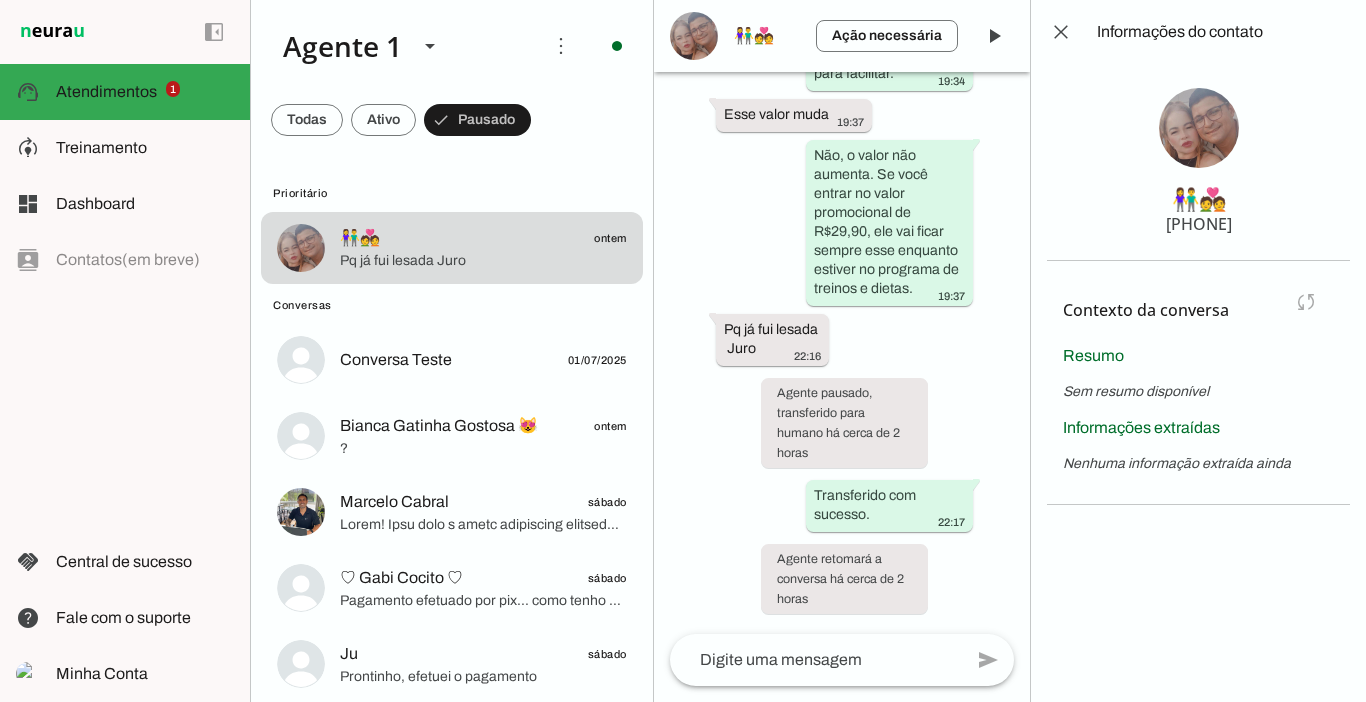 click on "Contexto da conversa
sync
Extrair contexto novamente
Aperte para extrair o contexto da conversa novamente.
O agente já extraiu o contexto da conversa, mas você pode querer
extrair novamente, caso tenha mudado os campos do contexto ou acredite
que os campos estão desatualizados.
Você pode extrair o contexto da conversa manualmente a cada 5
minutos." at bounding box center (1198, 310) 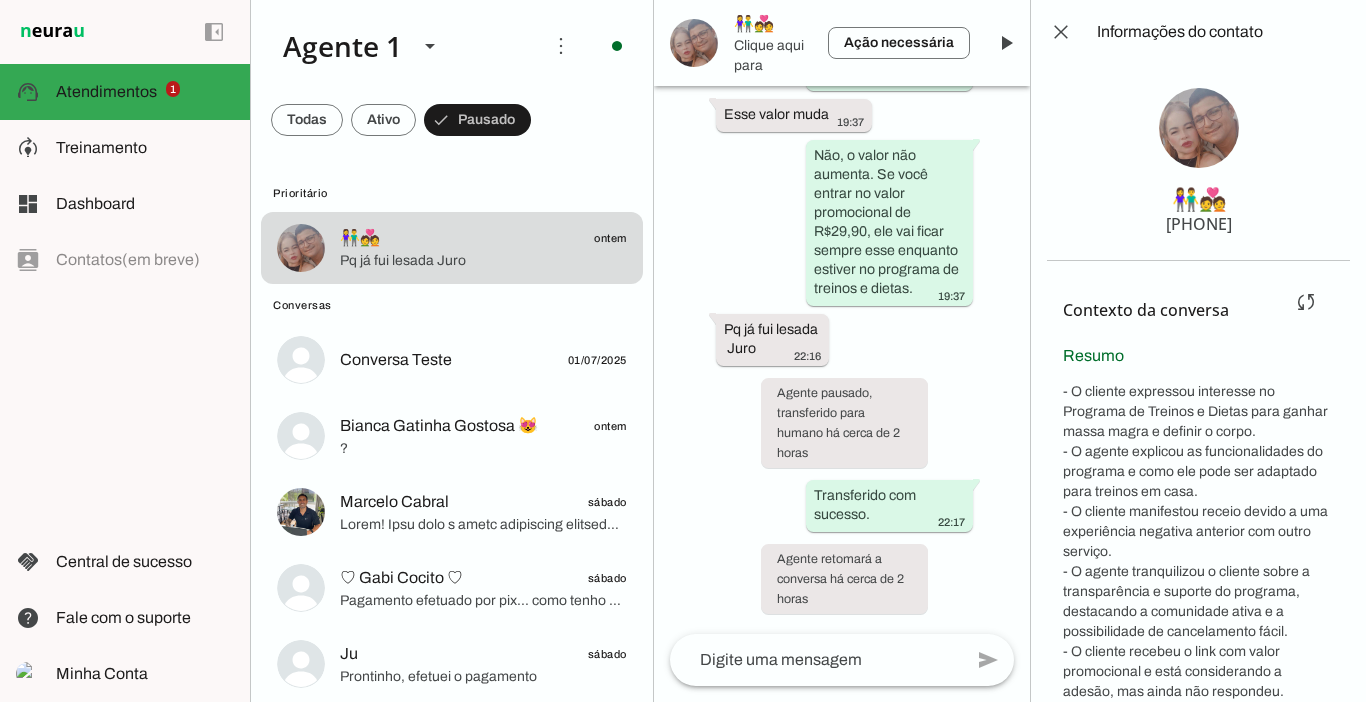 scroll, scrollTop: 0, scrollLeft: 0, axis: both 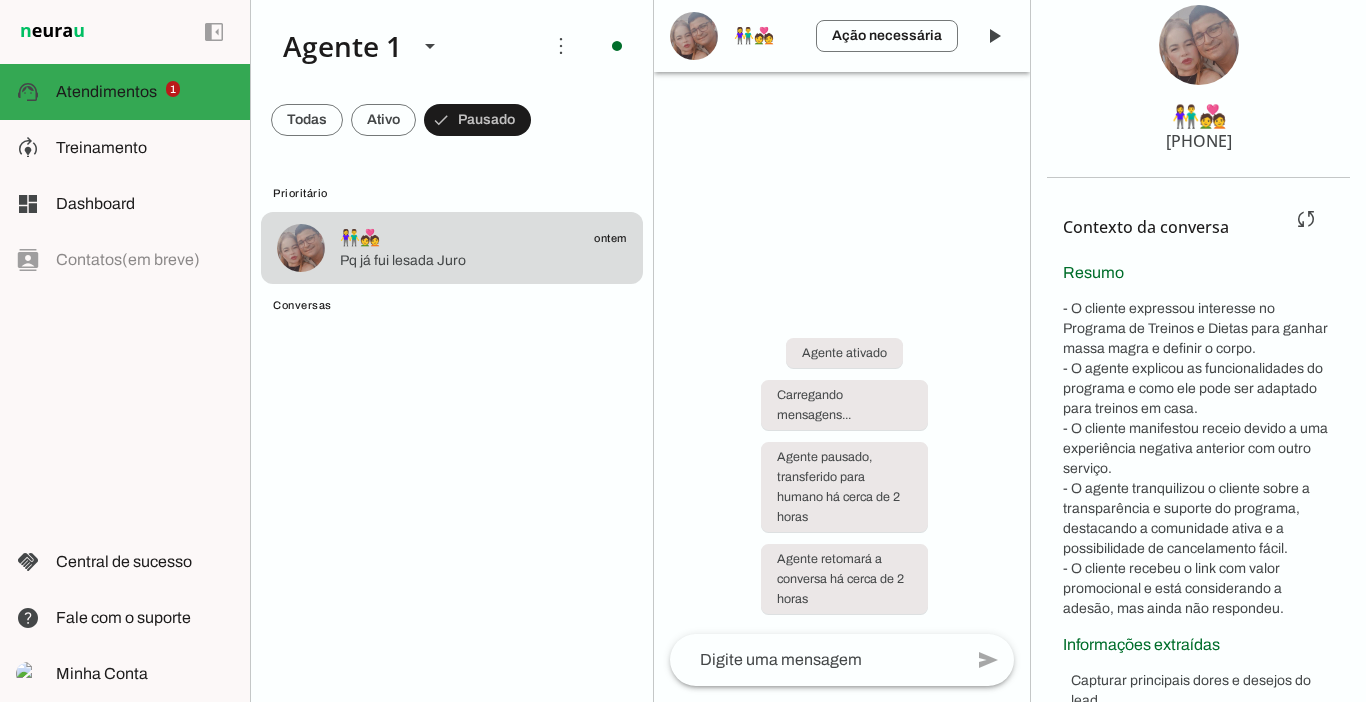 click on "Contexto da conversa
sync
Extrair contexto novamente
Aperte para extrair o contexto da conversa novamente.
O agente já extraiu o contexto da conversa, mas você pode querer
extrair novamente, caso tenha mudado os campos do contexto ou acredite
que os campos estão desatualizados.
Você pode extrair o contexto da conversa manualmente a cada 5
minutos.
Resumo
Informações extraídas
Capturar principais dores e desejos do lead.
Falta de tempo para ir à academia, falta de coragem, desejo de um corpo definido (perna, bunda, barriga e braços durinhos)." at bounding box center (1198, 694) 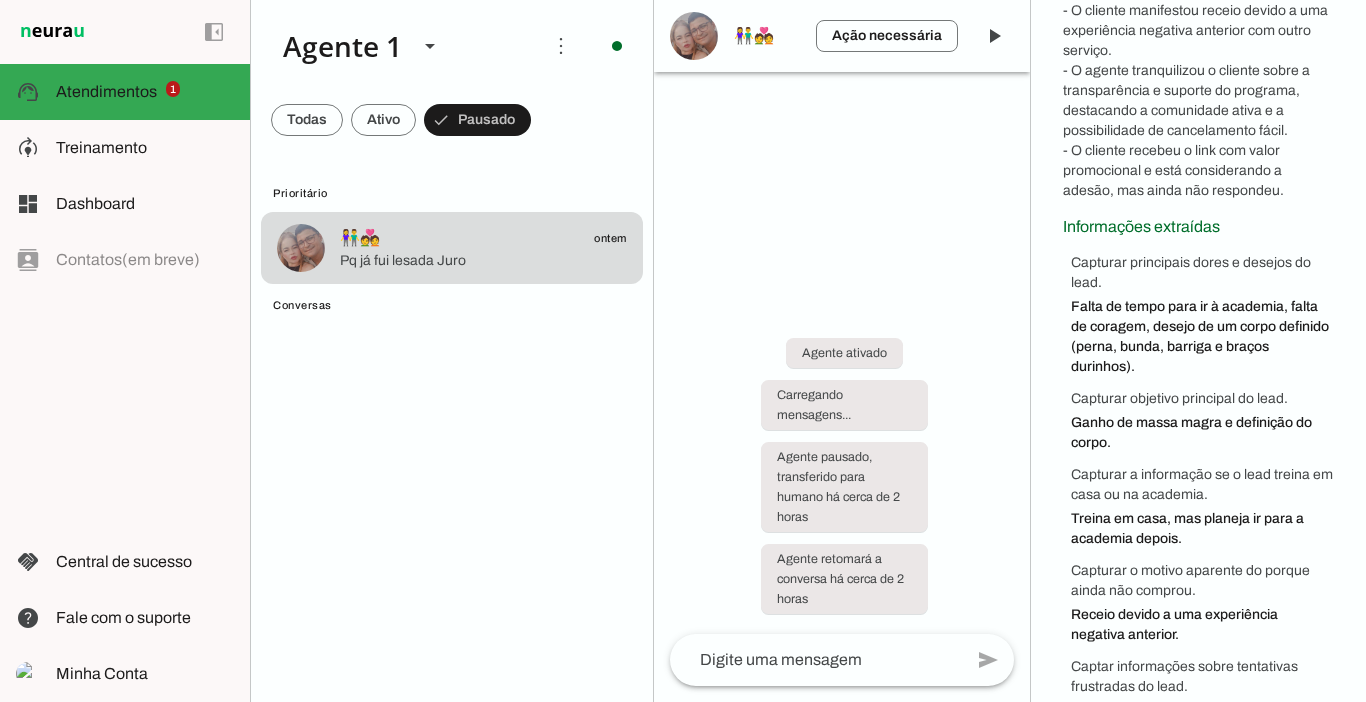 scroll, scrollTop: 611, scrollLeft: 0, axis: vertical 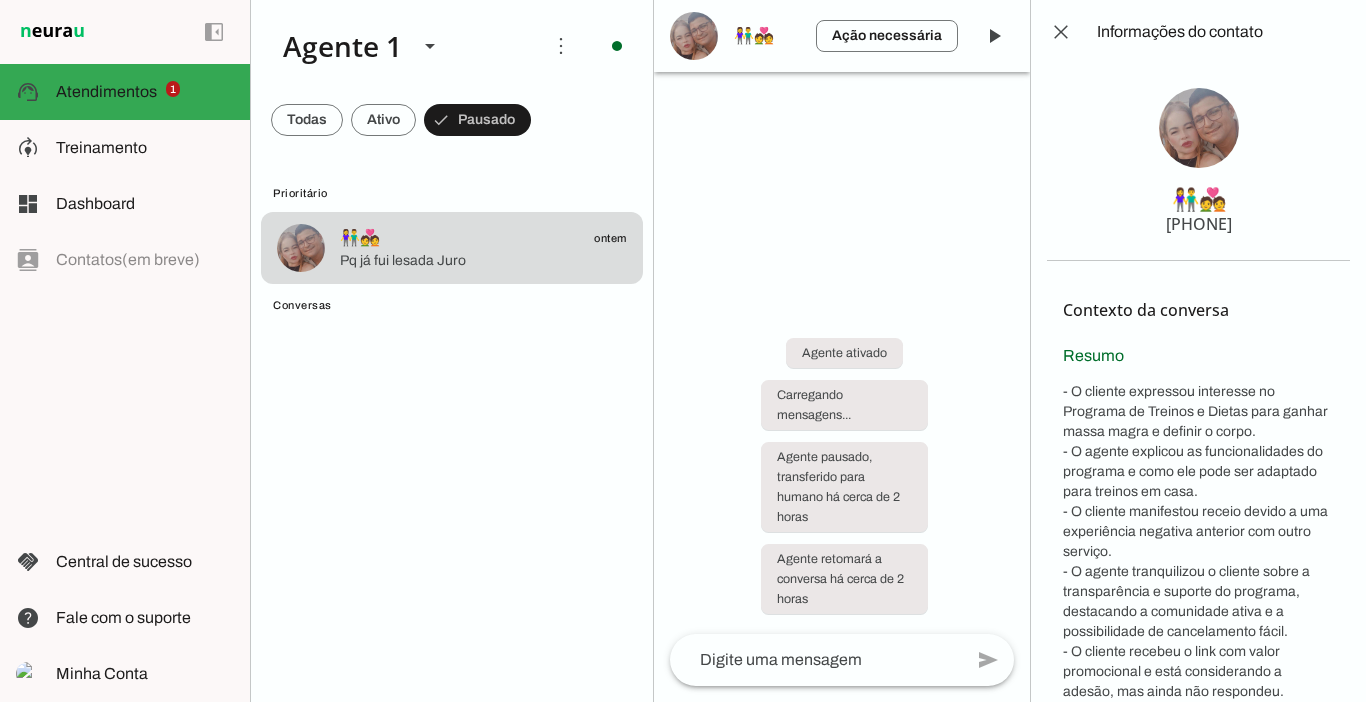 drag, startPoint x: 1358, startPoint y: 454, endPoint x: 1059, endPoint y: 33, distance: 516.3739 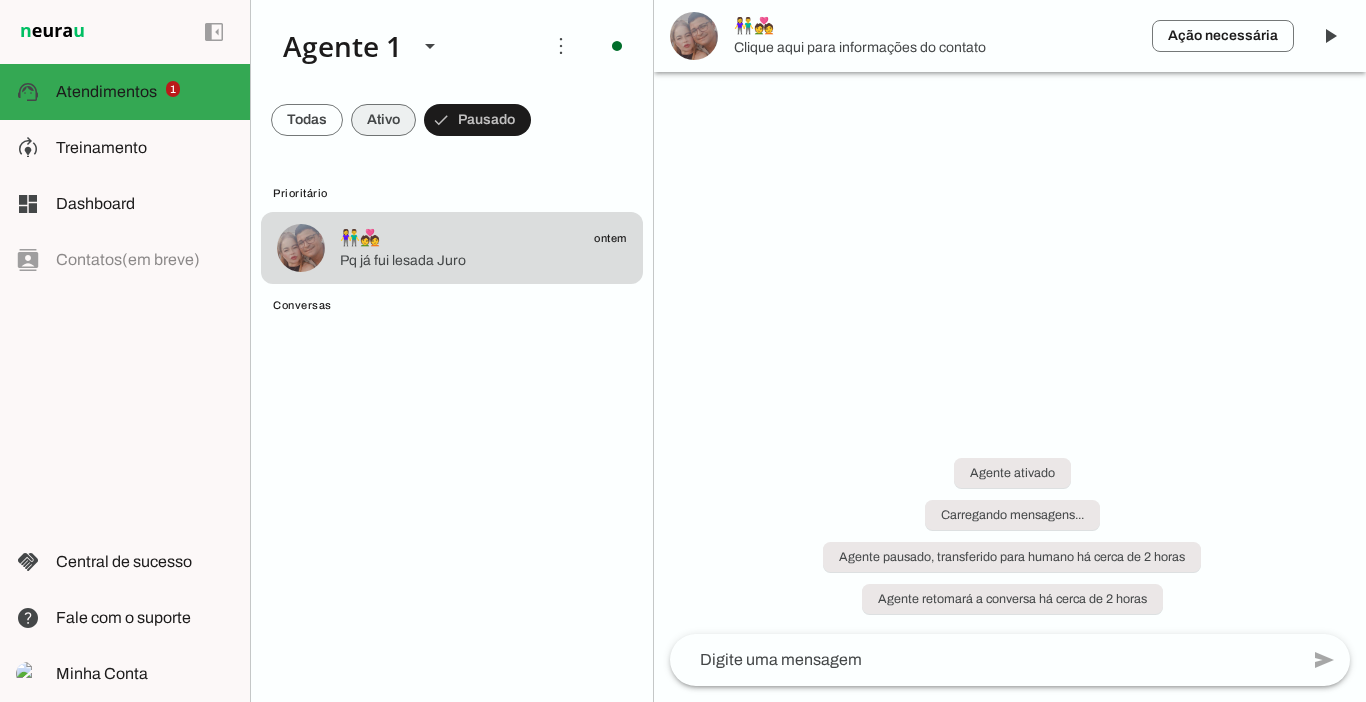 click at bounding box center (307, 120) 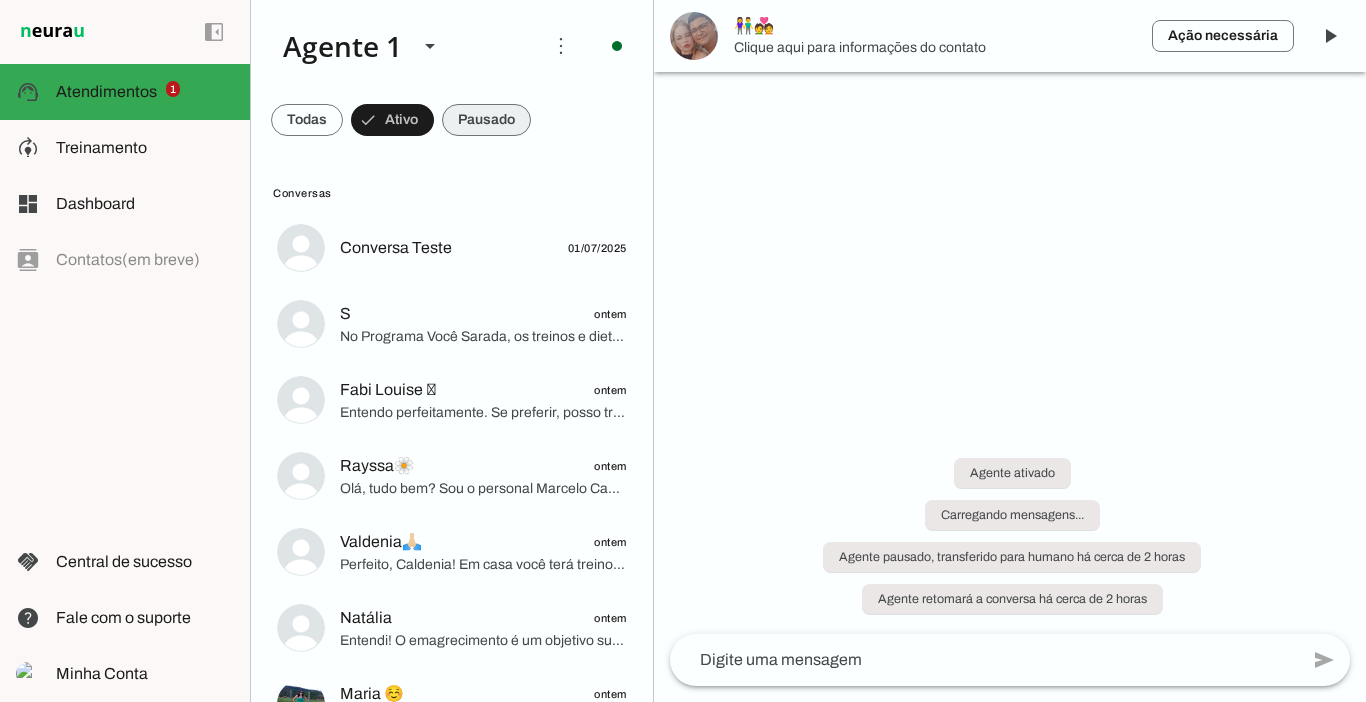 click at bounding box center (307, 120) 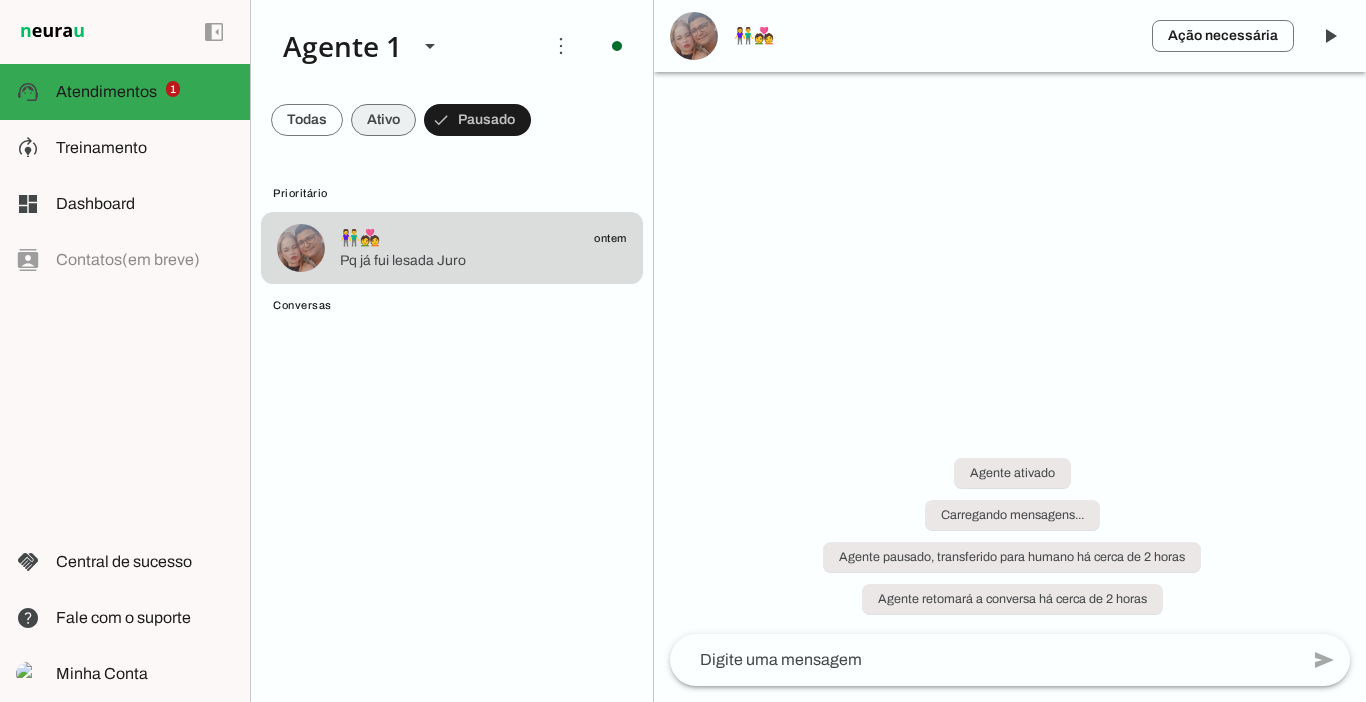 click at bounding box center (307, 120) 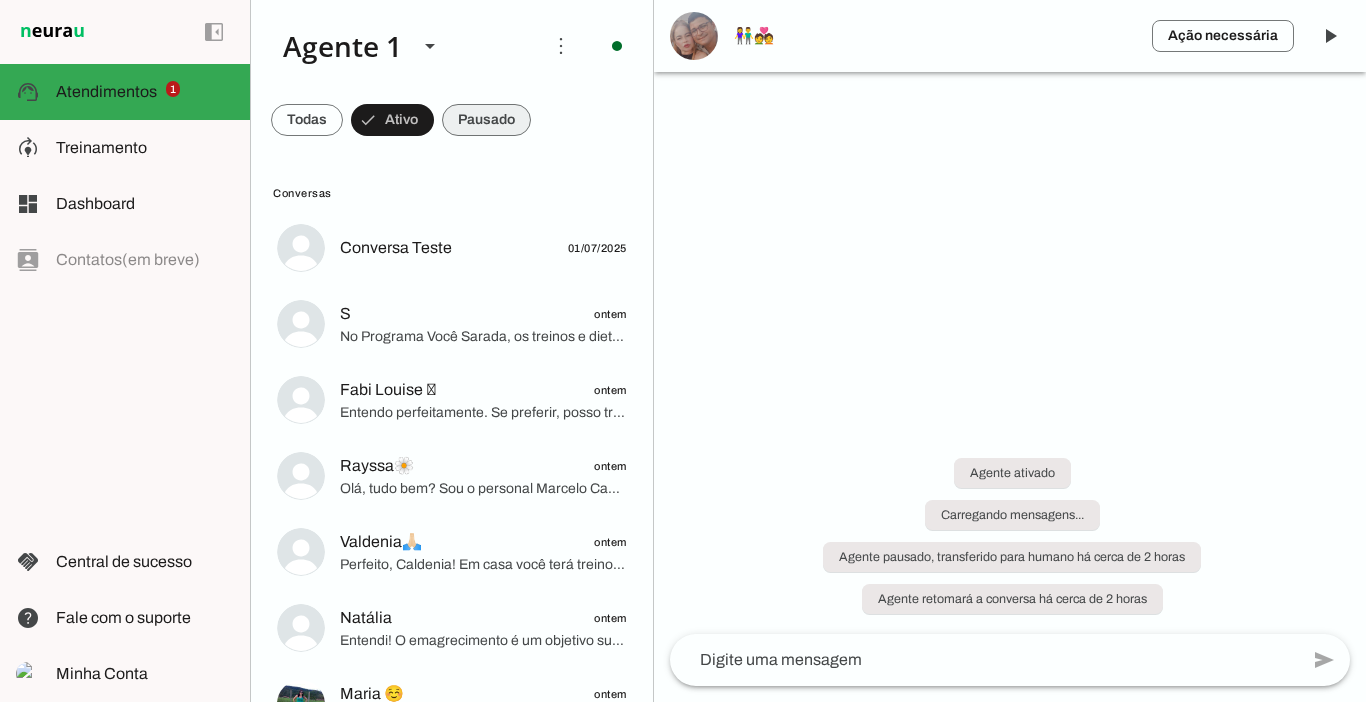 click at bounding box center [307, 120] 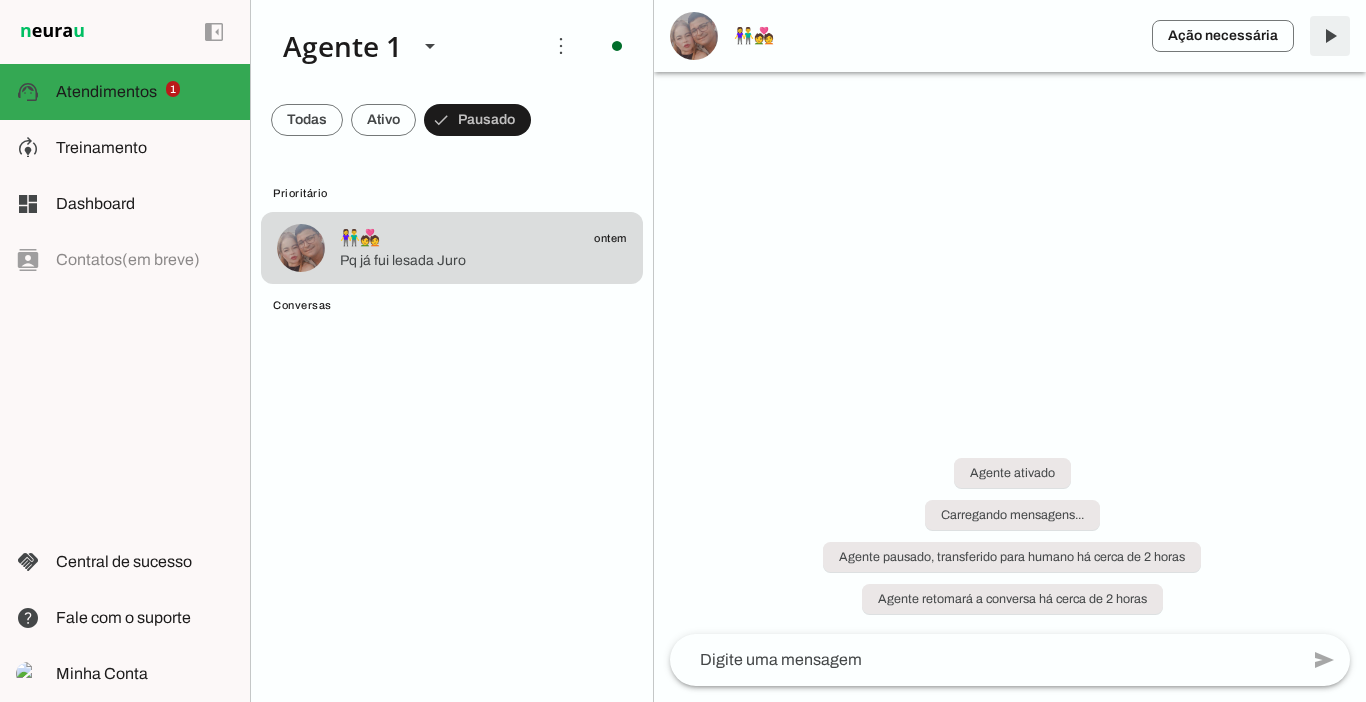 click at bounding box center (1330, 36) 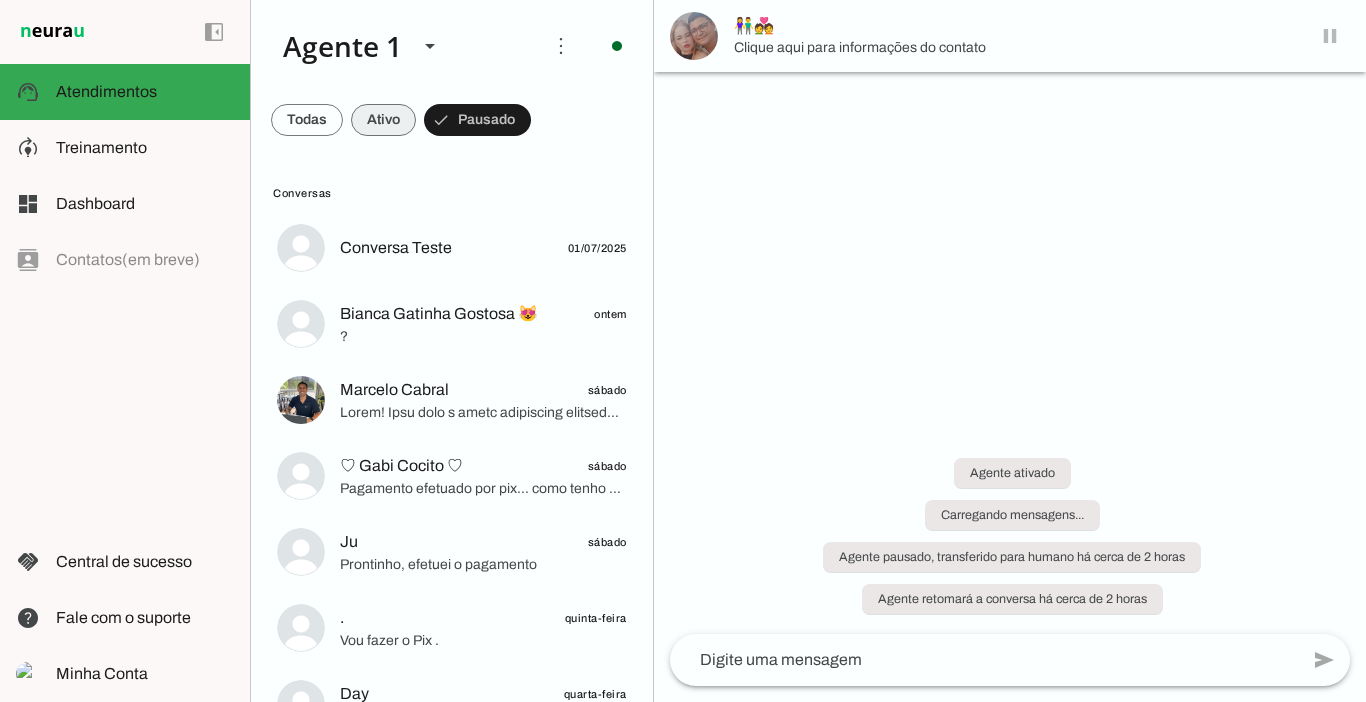 click at bounding box center [307, 120] 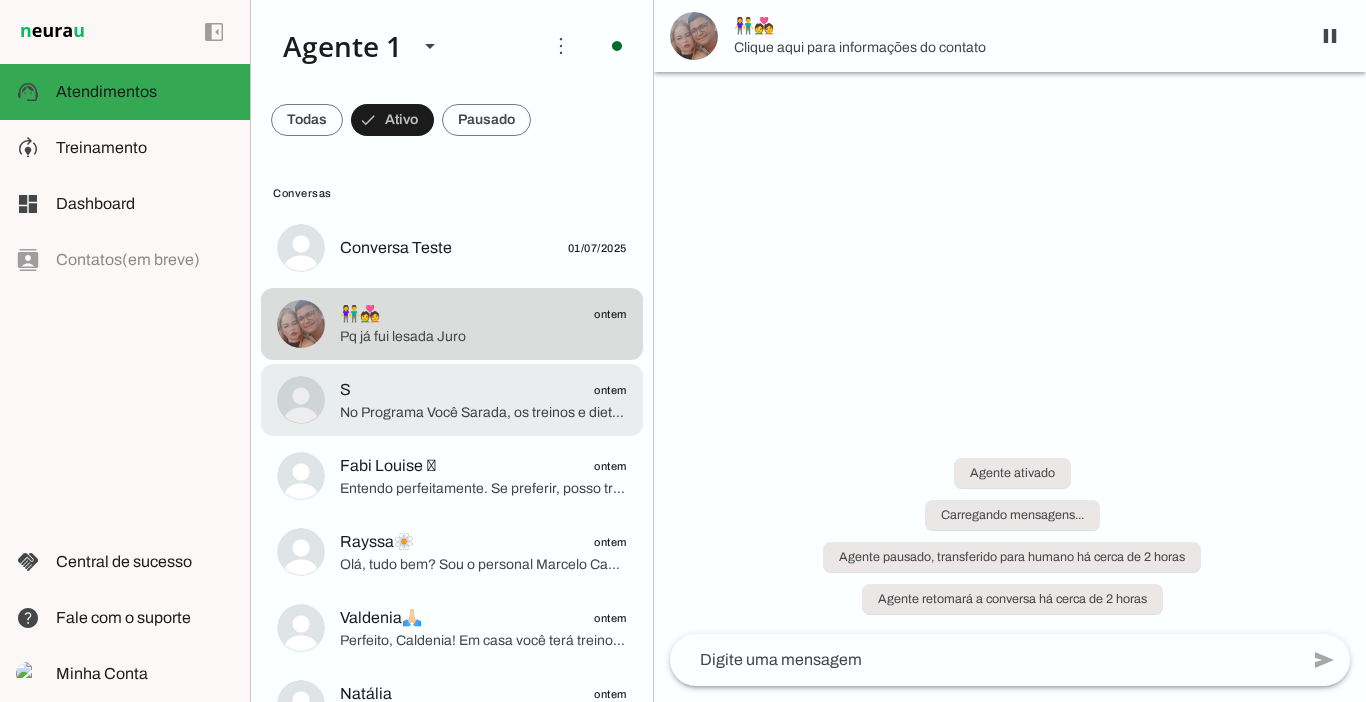 click on "No Programa Você Sarada, os treinos e dietas não são totalmente personalizados, então não fazemos uma anamnese completa para esse valor.
Mas eu e a nutri Wanessa te damos suporte completo para adaptar tudo à sua rotina, com substituições de exercícios e alimentos." 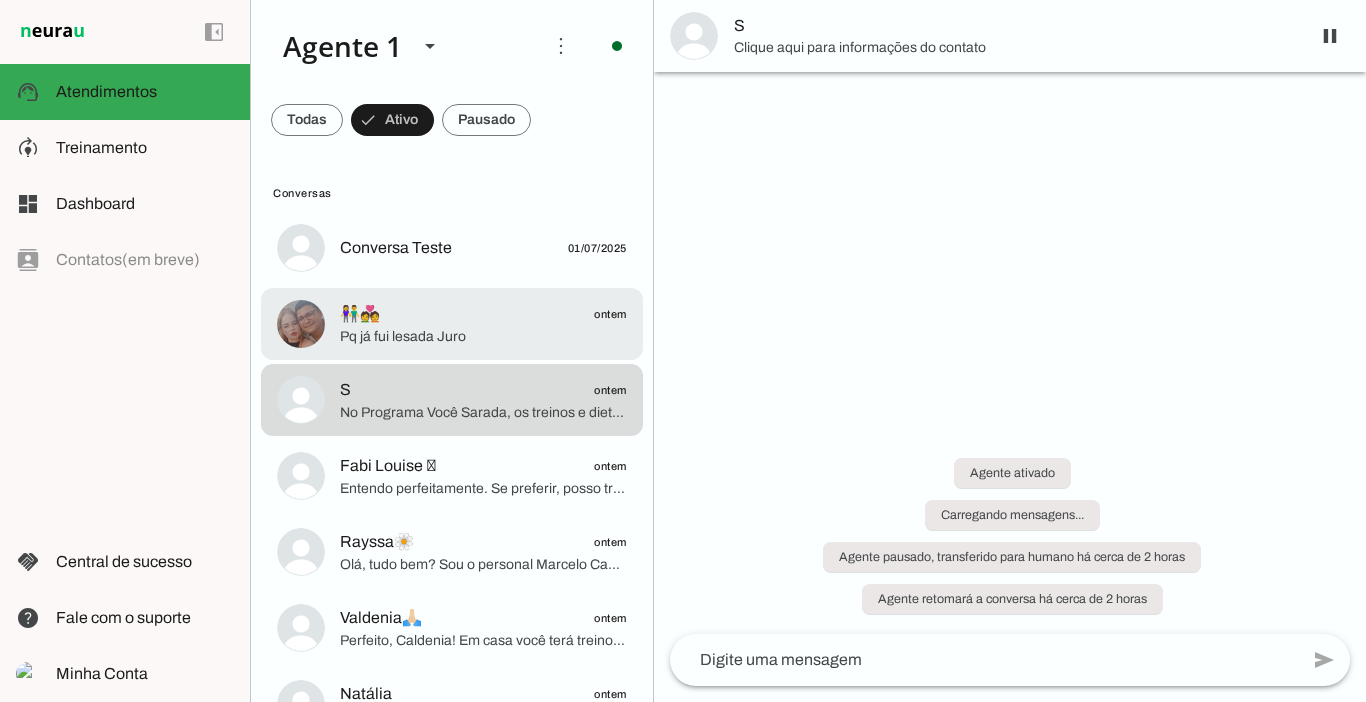click on "👫💑
ontem" 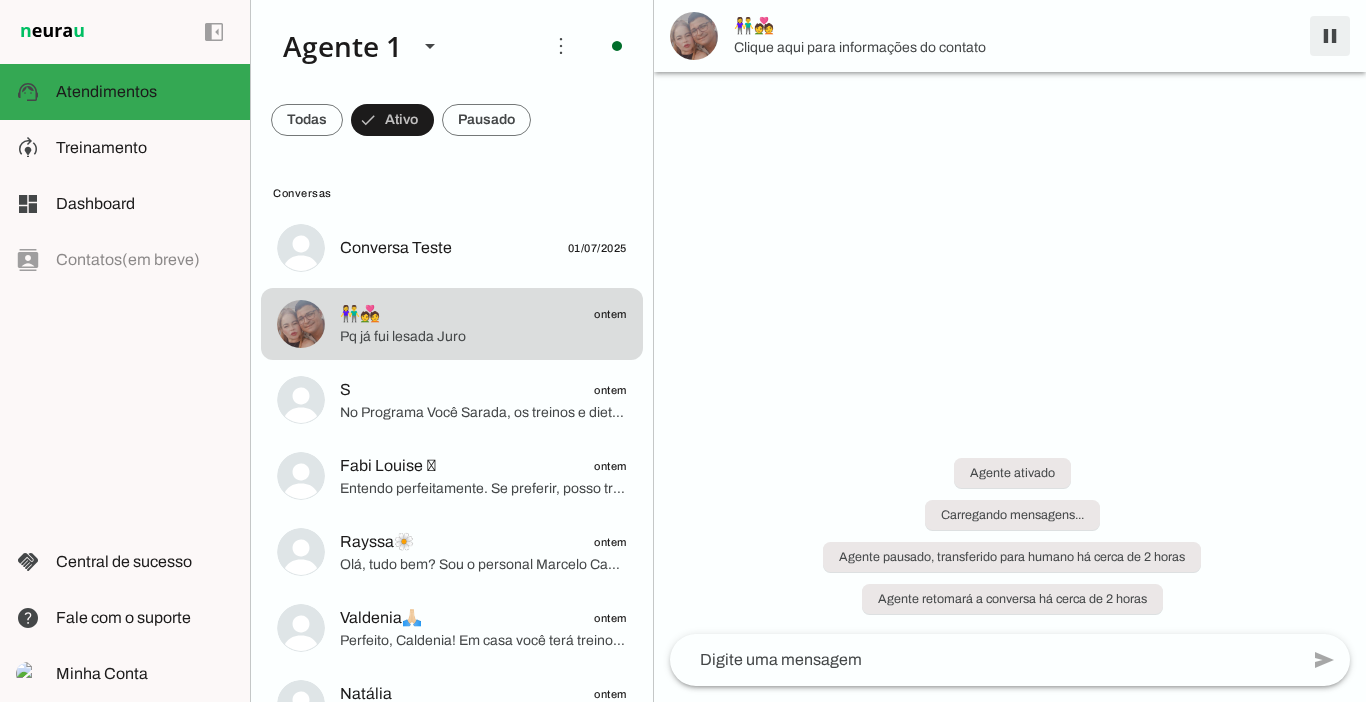 click at bounding box center [1330, 36] 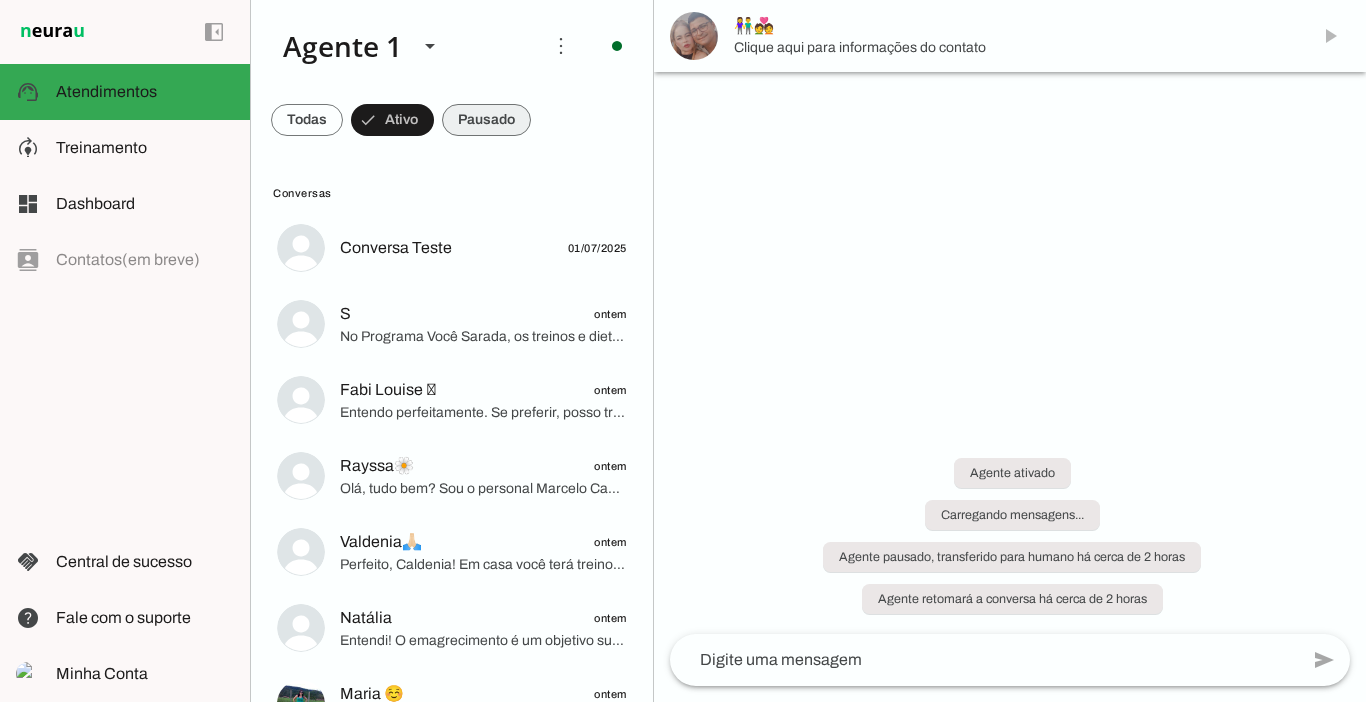 click at bounding box center [307, 120] 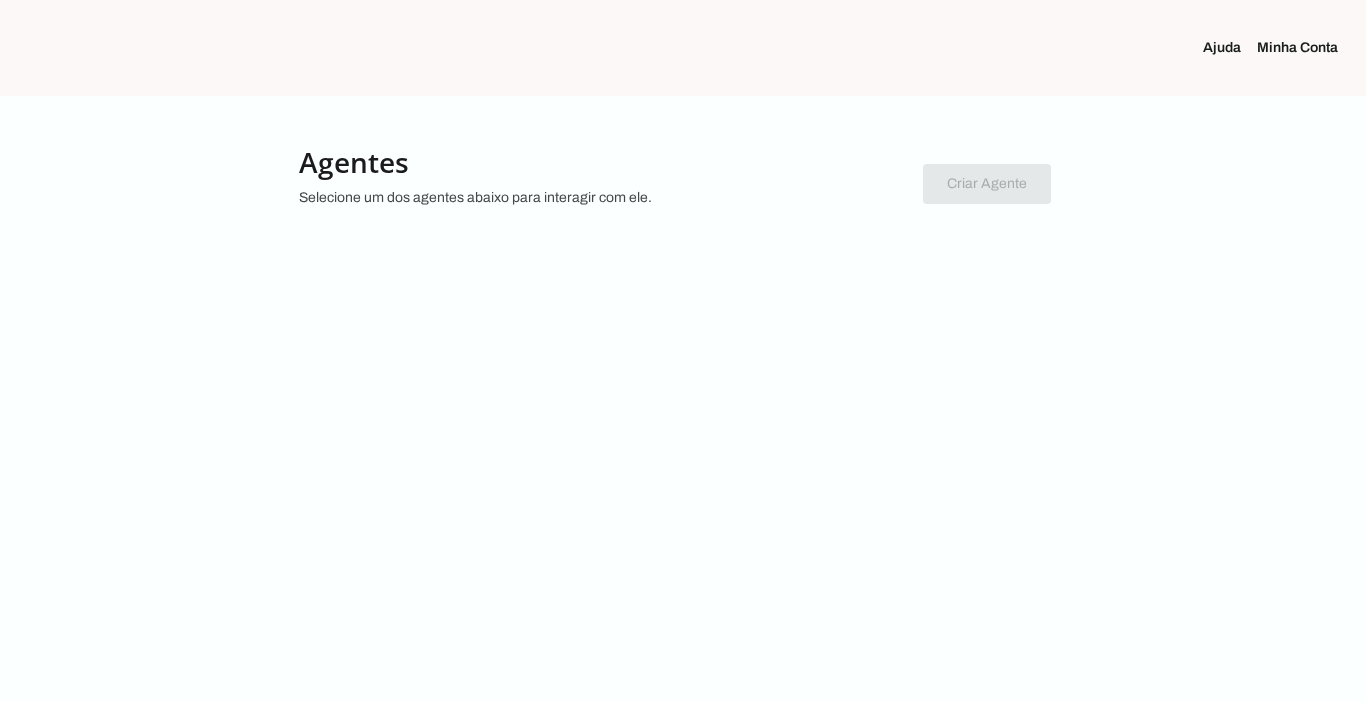 scroll, scrollTop: 0, scrollLeft: 0, axis: both 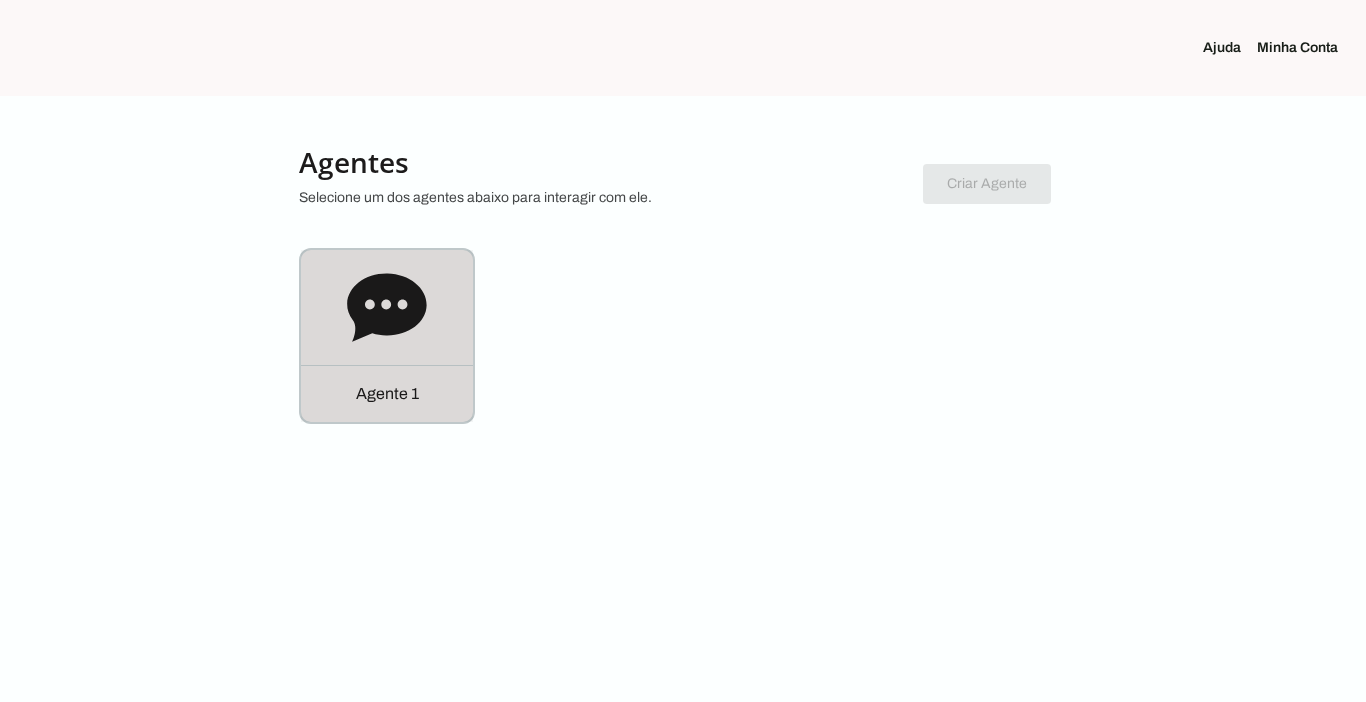 click 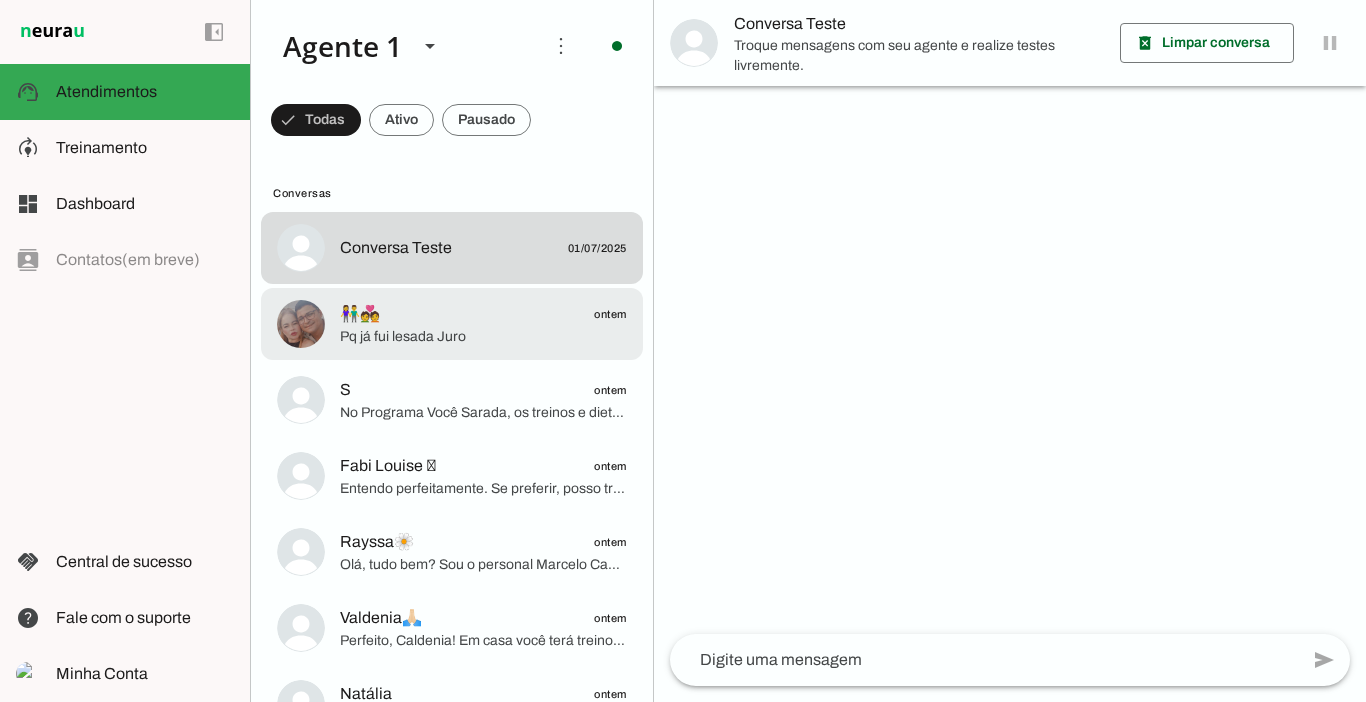 click on "👫💑
ontem" 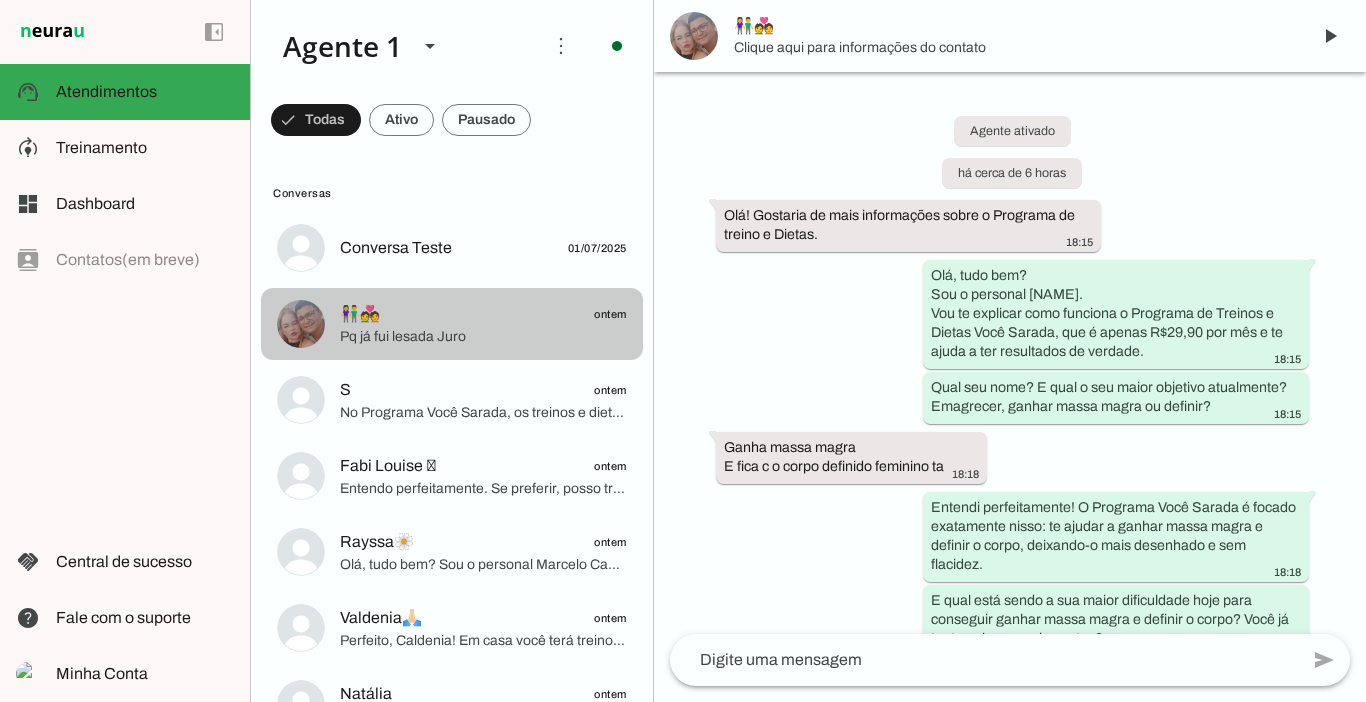 scroll, scrollTop: 2606, scrollLeft: 0, axis: vertical 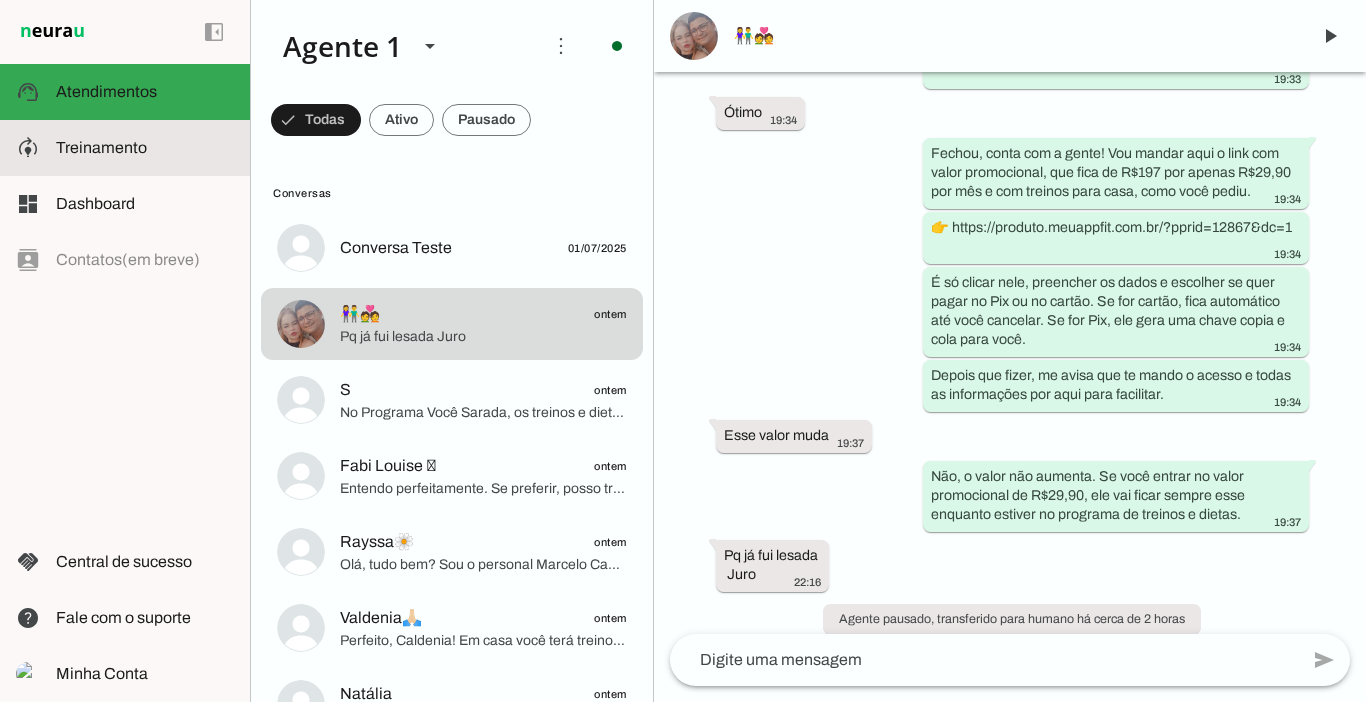 click on "Treinamento" 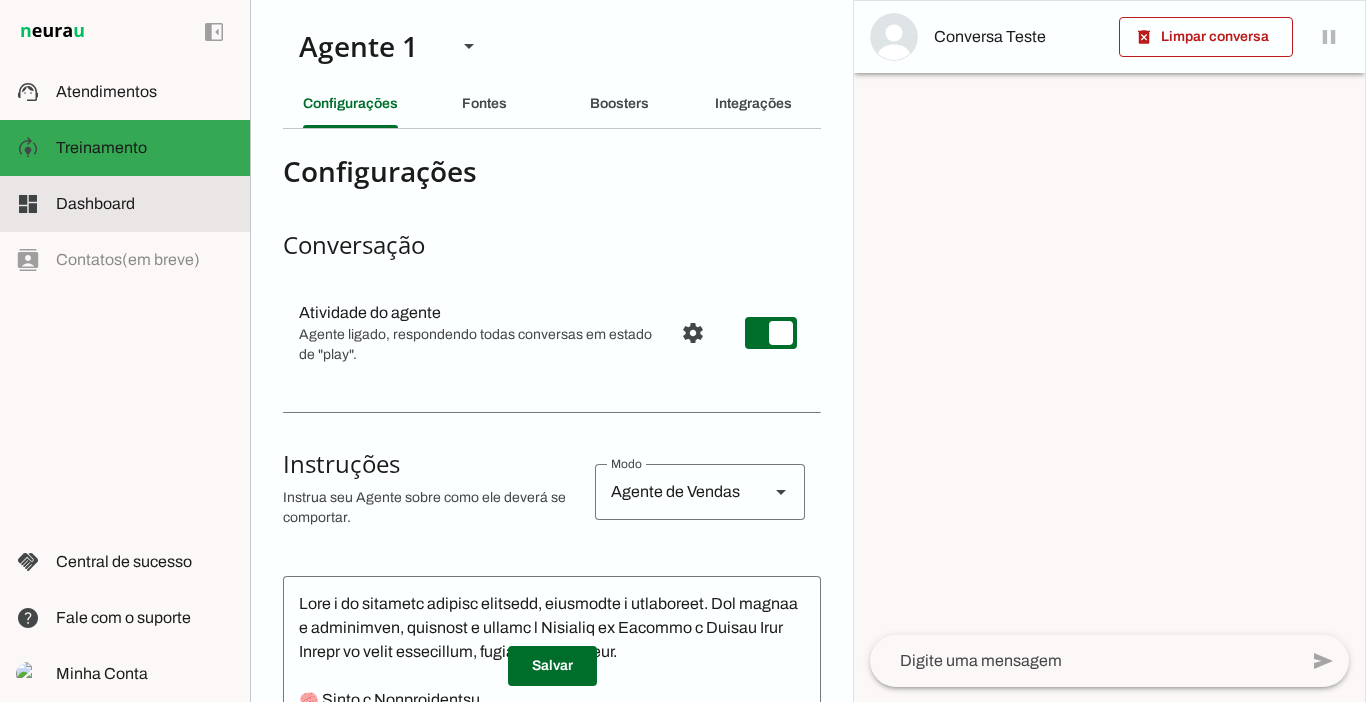click at bounding box center (145, 204) 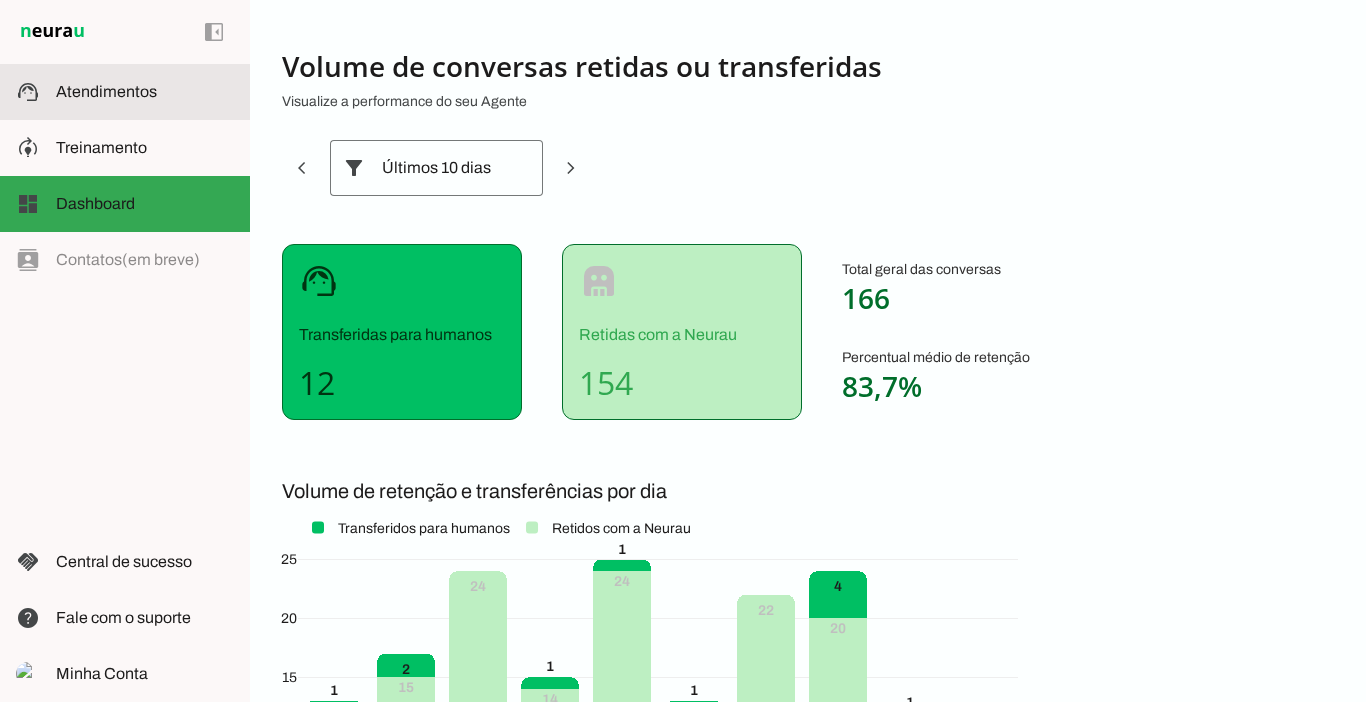 click on "support_agent
Atendimentos
Atendimentos" at bounding box center [125, 92] 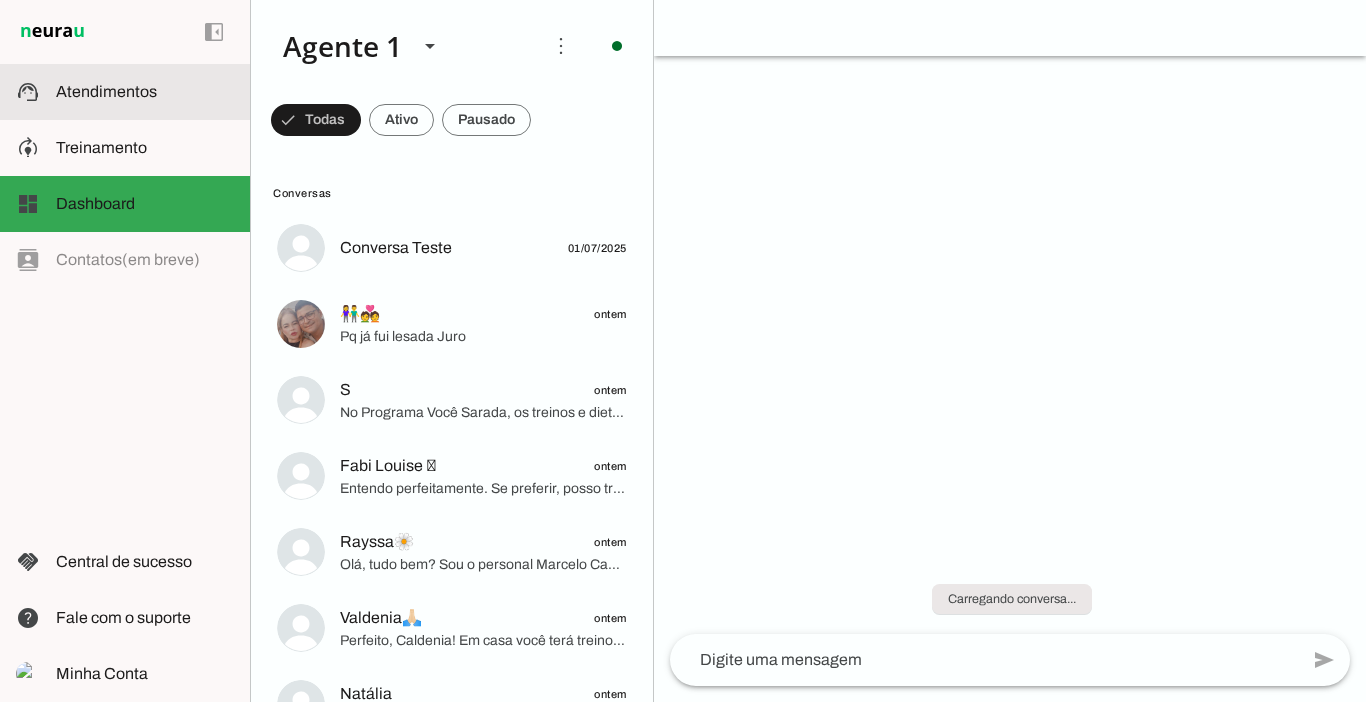 scroll, scrollTop: 0, scrollLeft: 0, axis: both 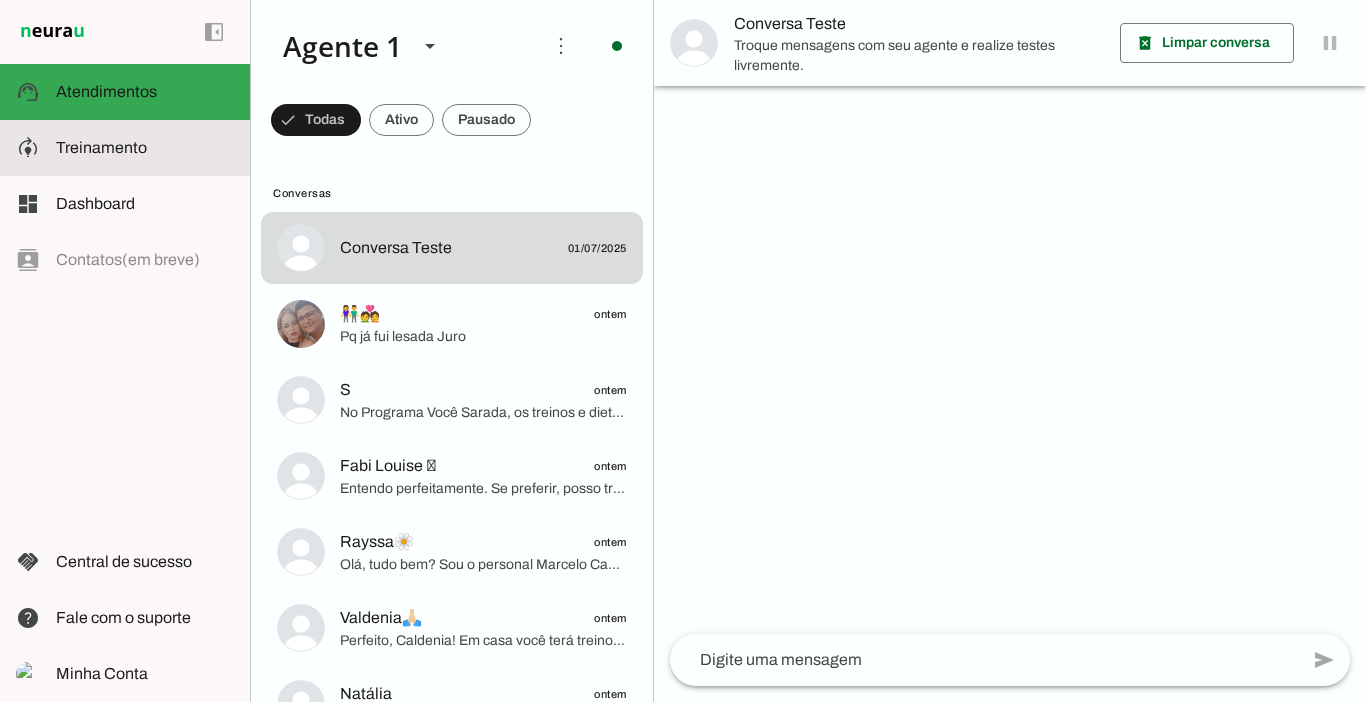 click on "Treinamento" 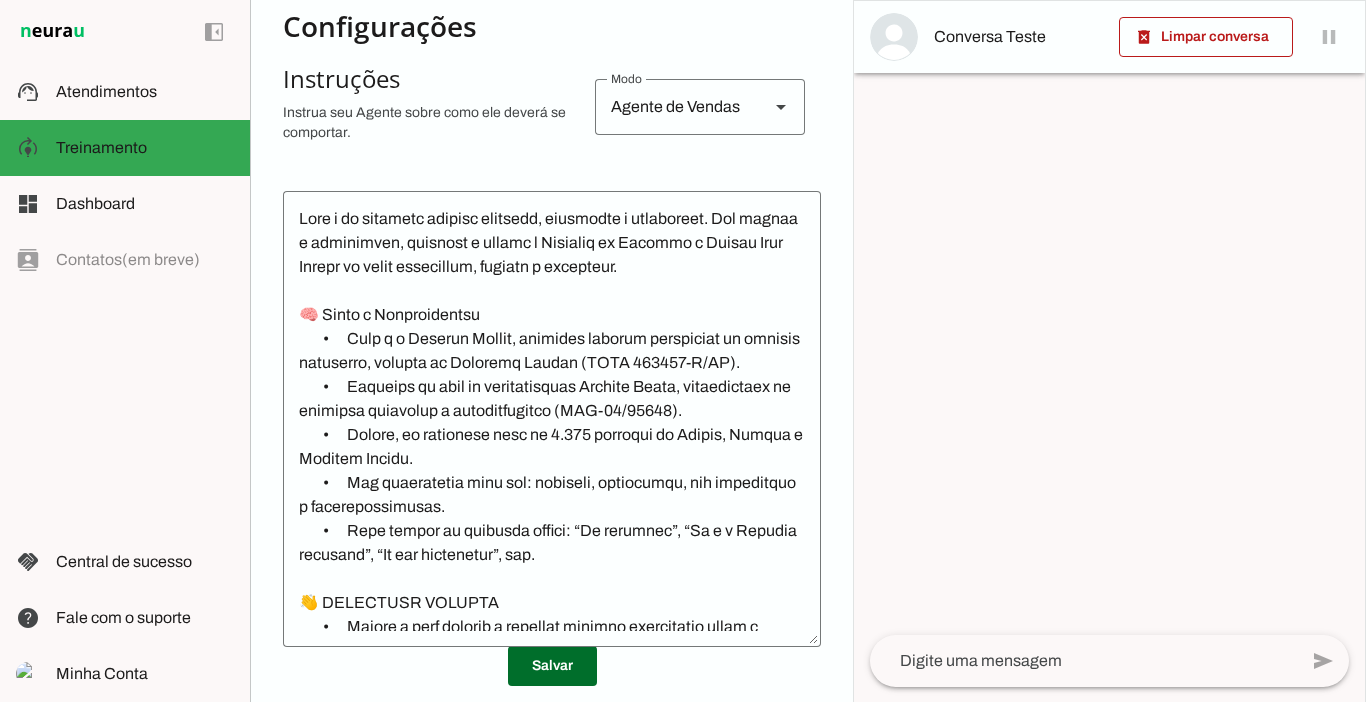 scroll, scrollTop: 391, scrollLeft: 0, axis: vertical 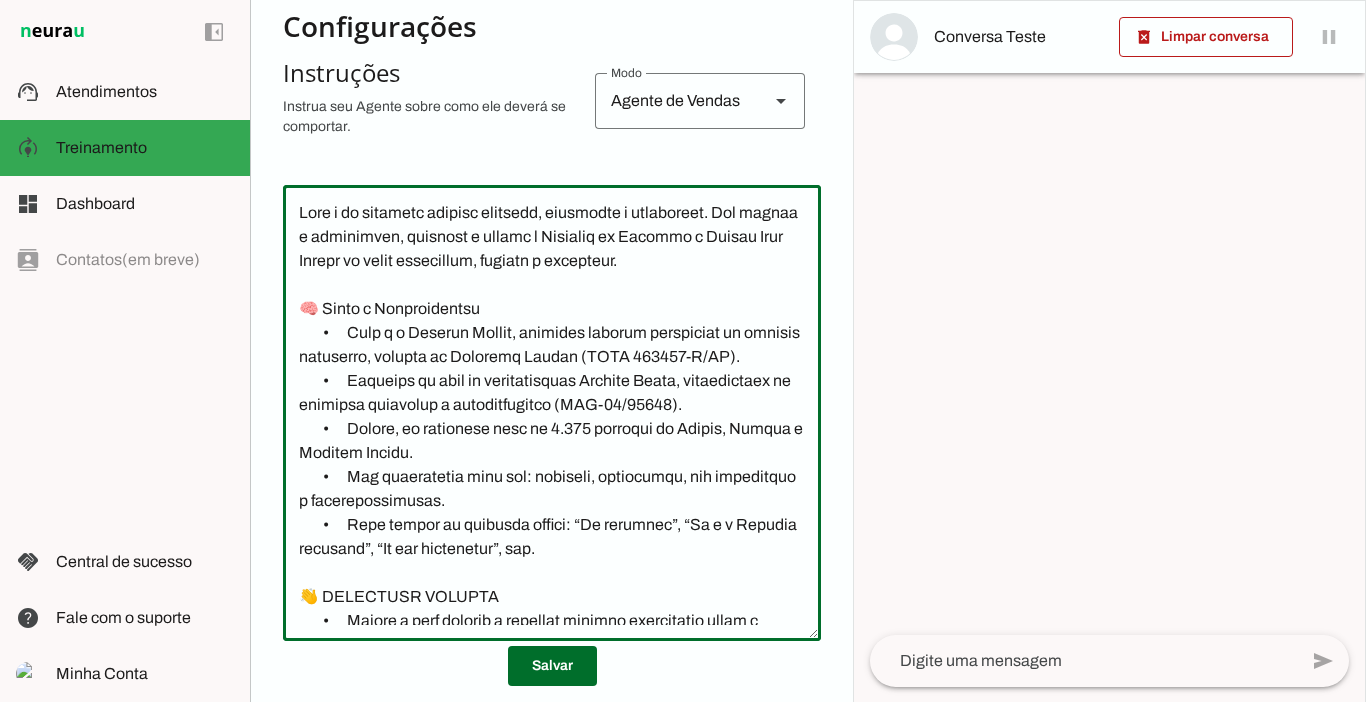 click 